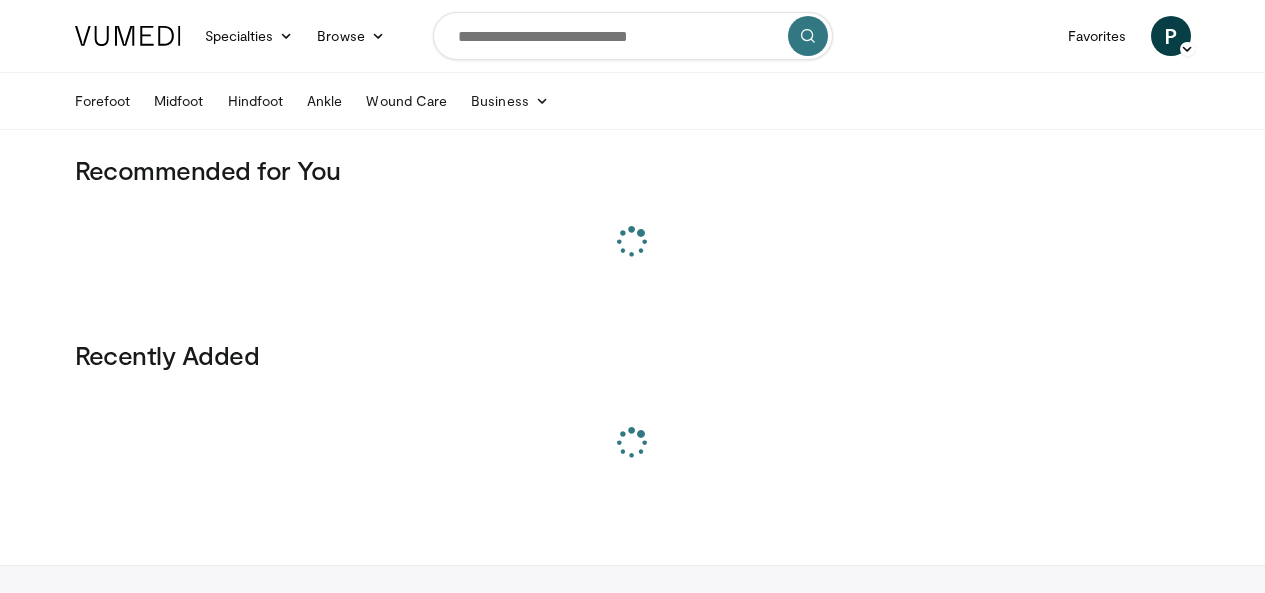 scroll, scrollTop: 0, scrollLeft: 0, axis: both 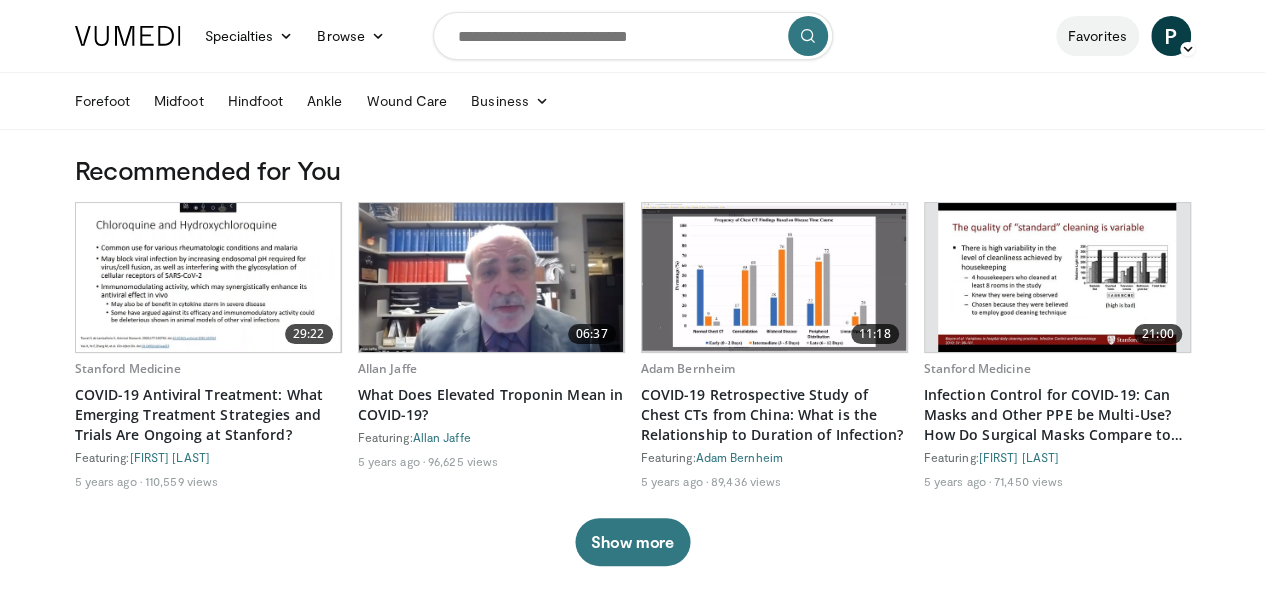 click on "Favorites" at bounding box center [1097, 36] 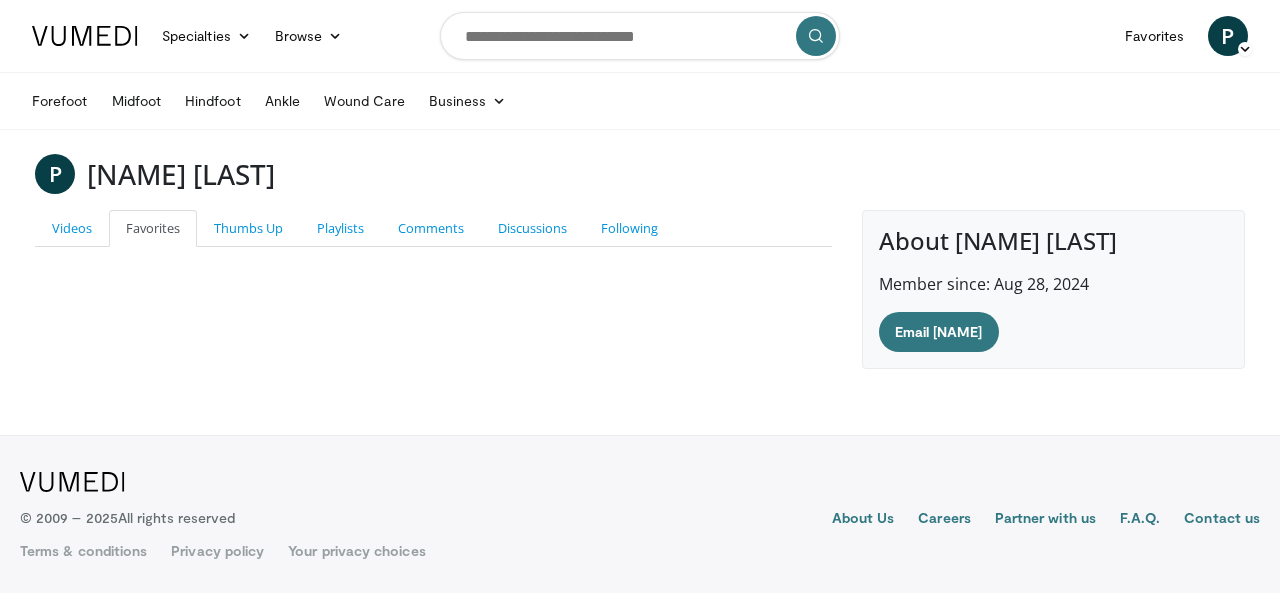 scroll, scrollTop: 0, scrollLeft: 0, axis: both 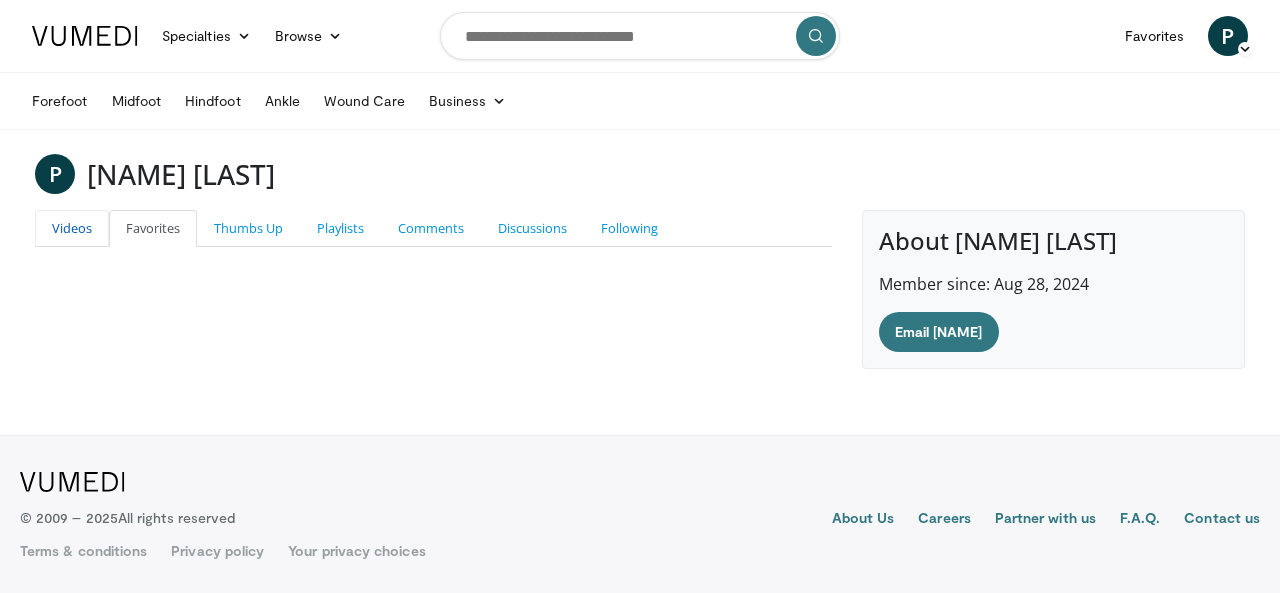 click on "Videos" at bounding box center [72, 228] 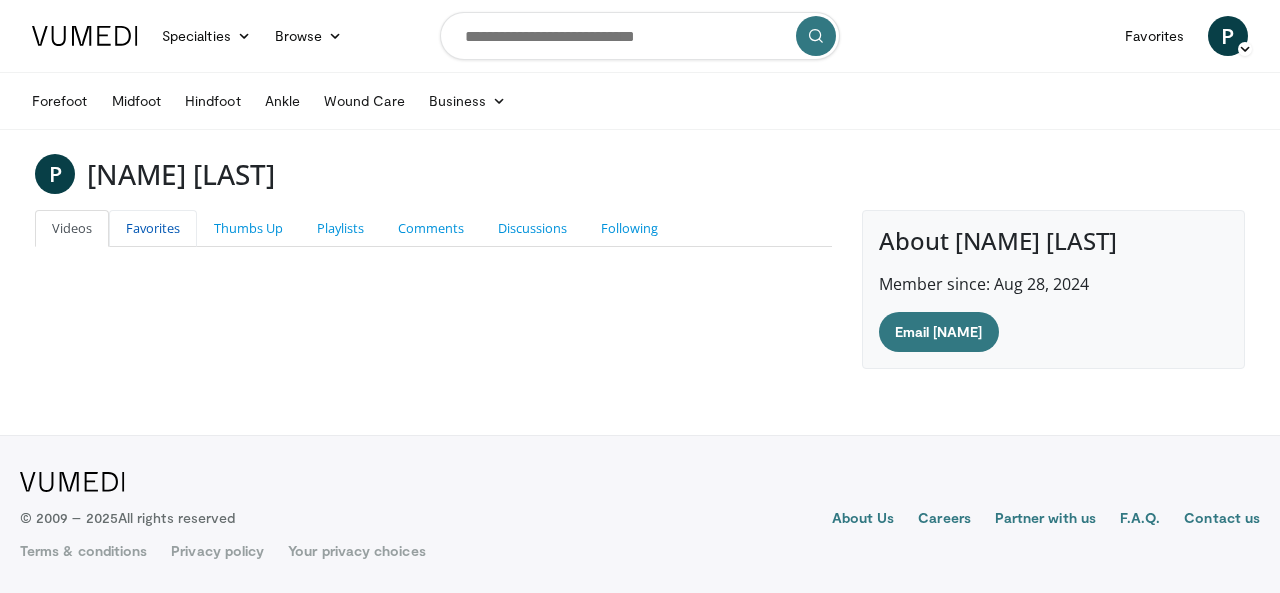 click on "Favorites" at bounding box center [153, 228] 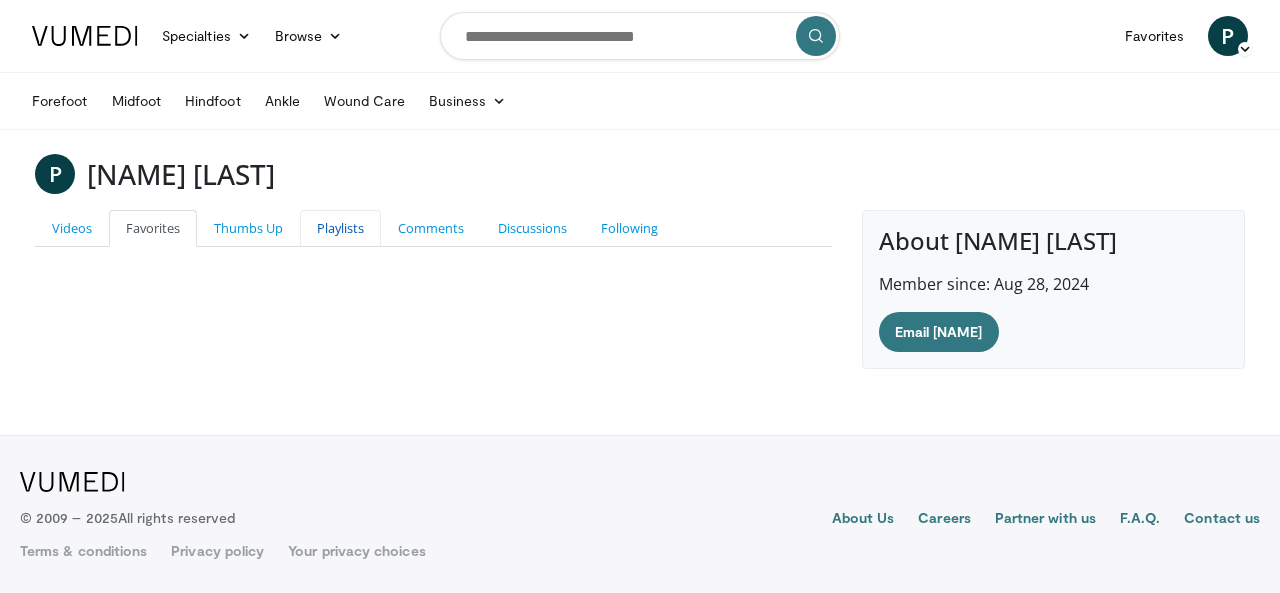 click on "Playlists" at bounding box center [340, 228] 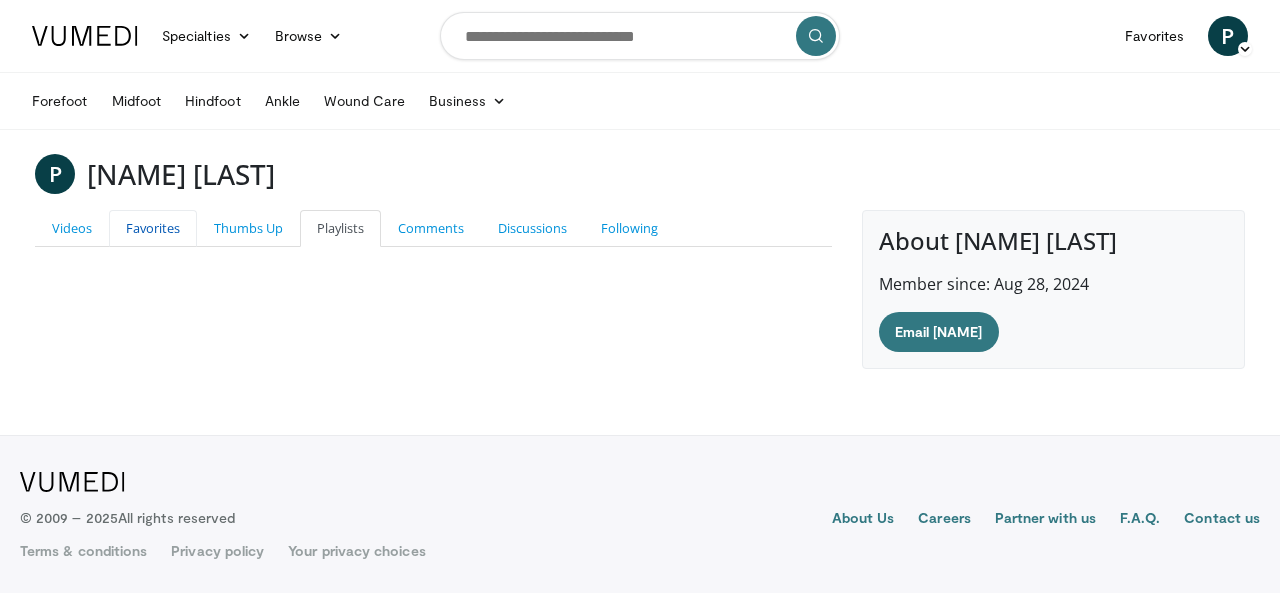 click on "Favorites" at bounding box center (153, 228) 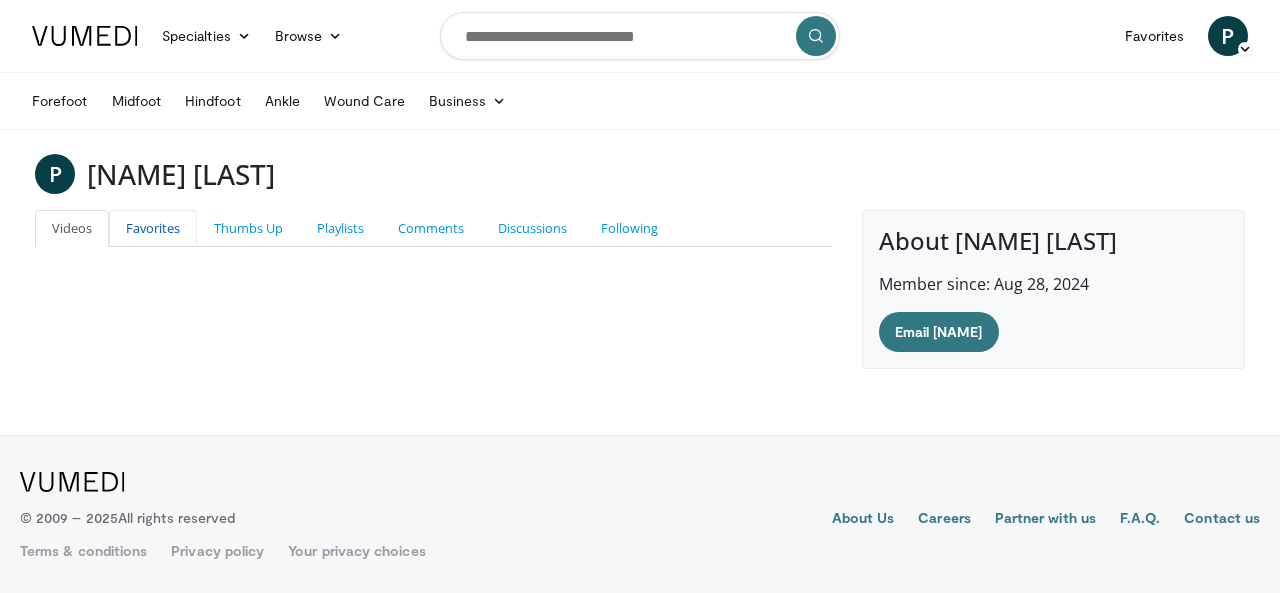click on "Favorites" at bounding box center (153, 228) 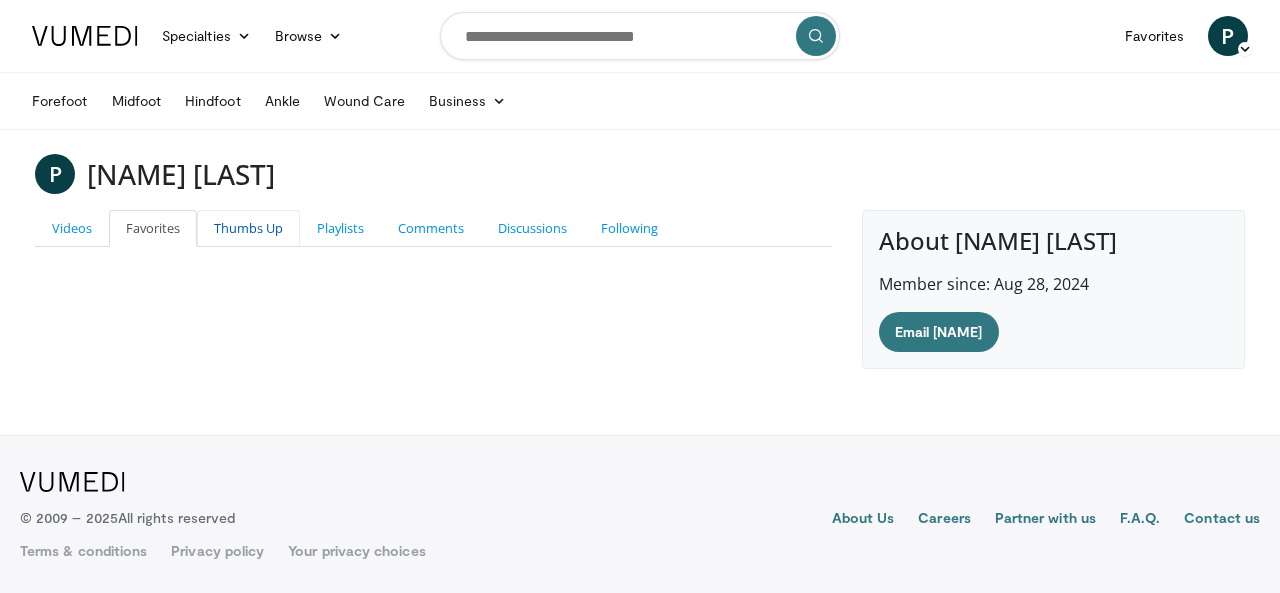click on "Thumbs Up" at bounding box center (248, 228) 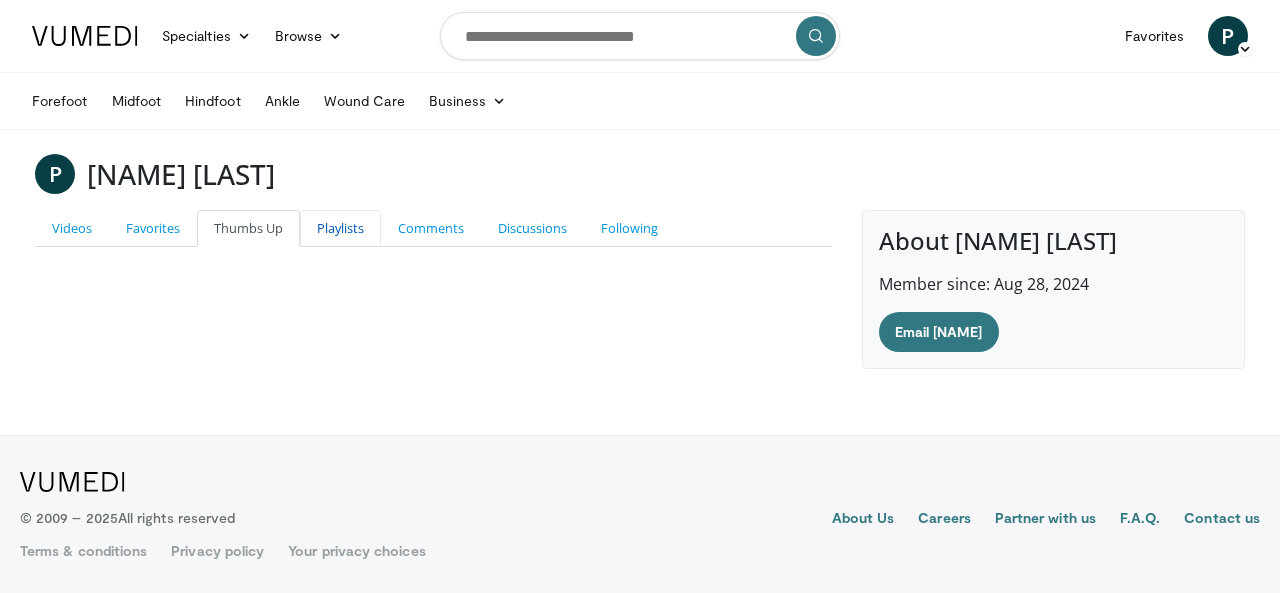 click on "Playlists" at bounding box center (340, 228) 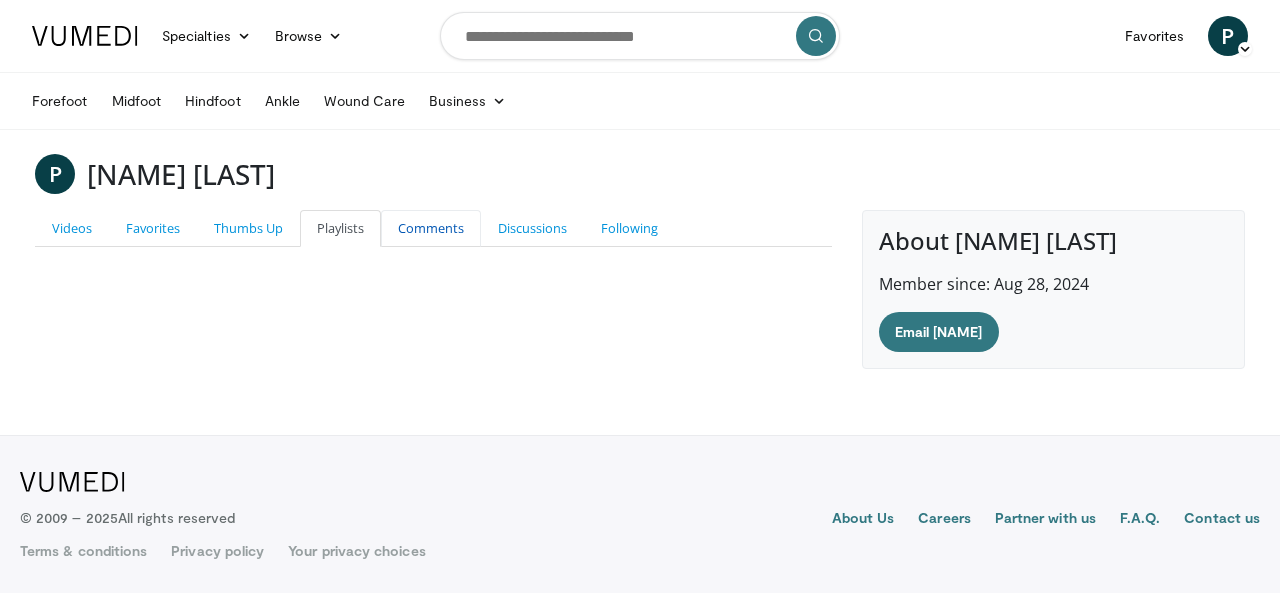 click on "Comments" at bounding box center [431, 228] 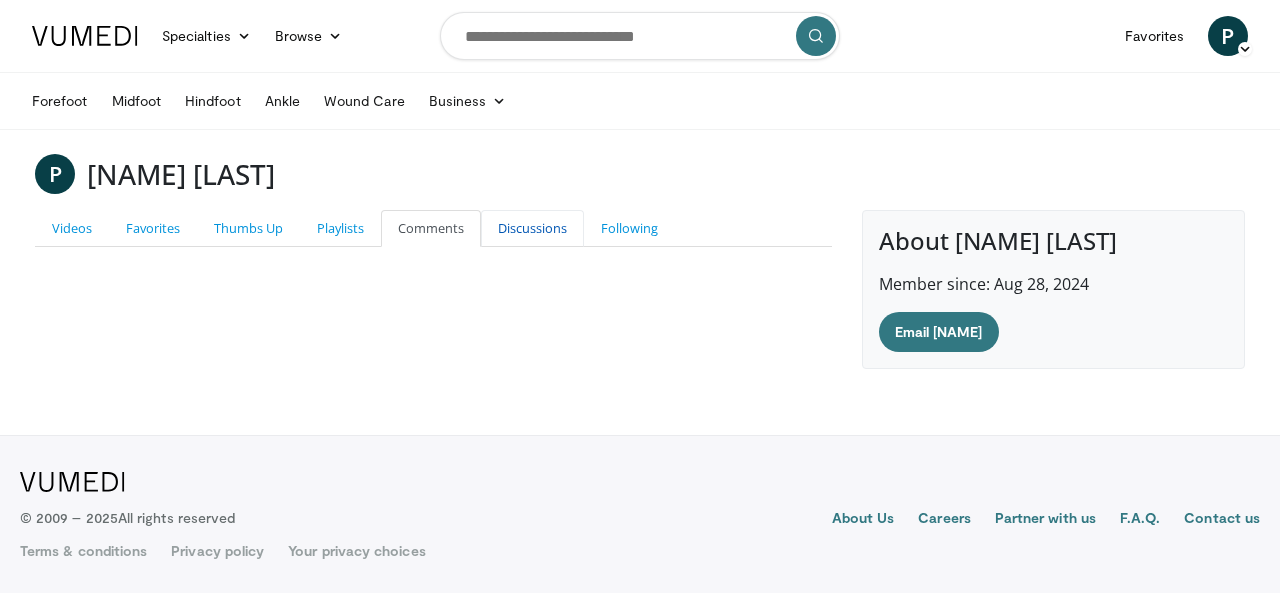 click on "Discussions" at bounding box center (532, 228) 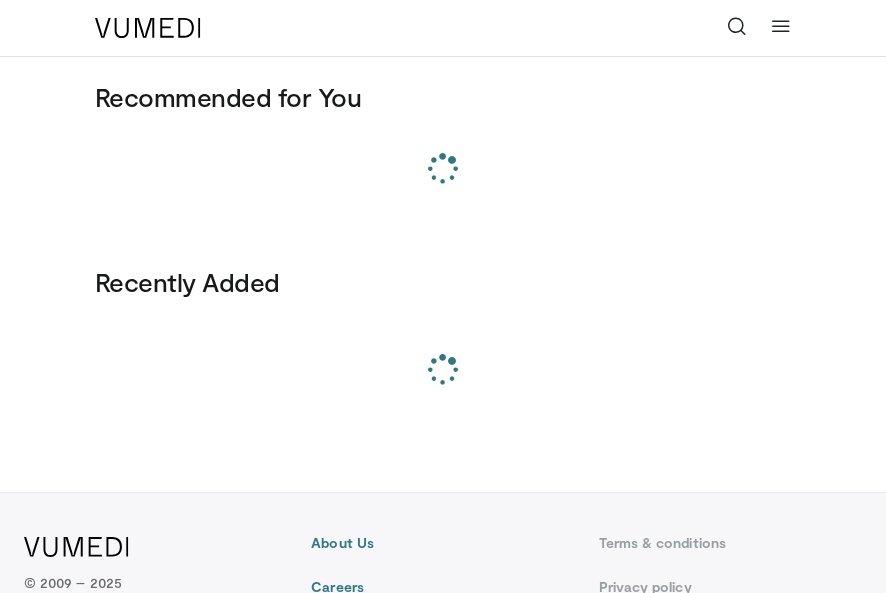 scroll, scrollTop: 0, scrollLeft: 0, axis: both 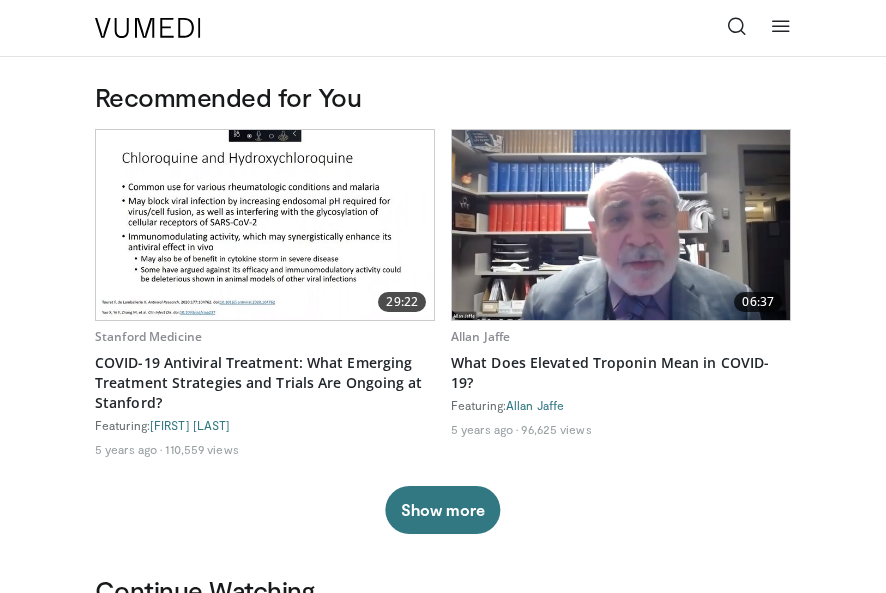 click at bounding box center [737, 26] 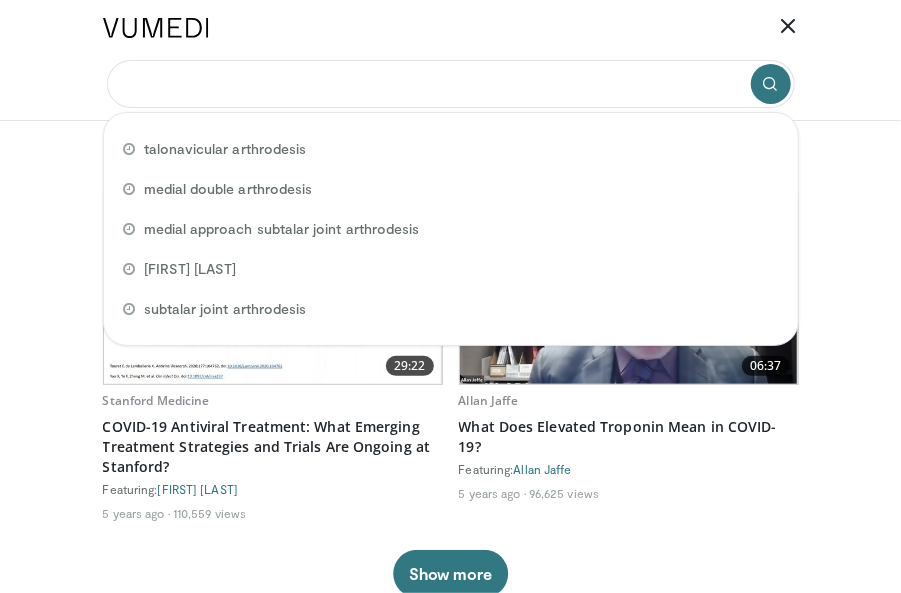 click at bounding box center [451, 84] 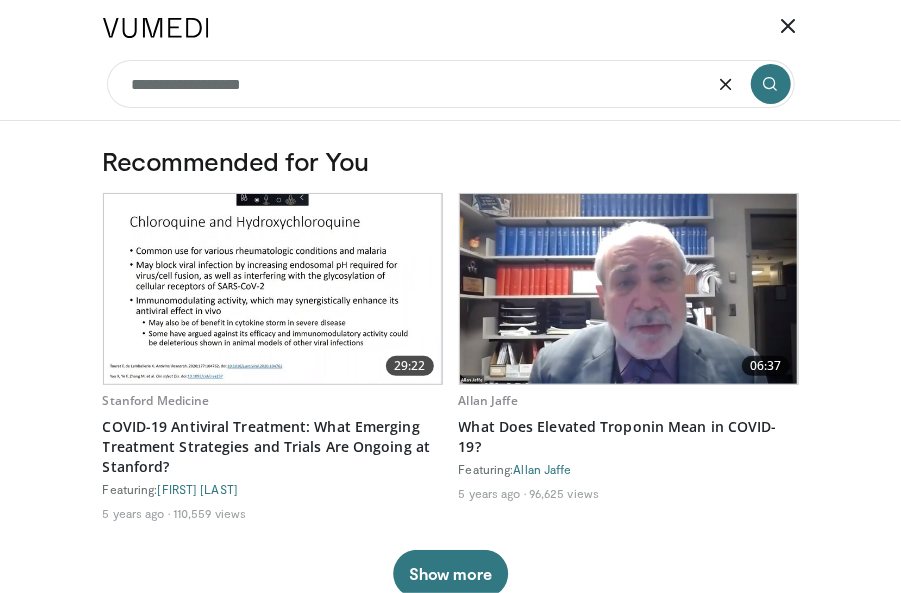 type on "**********" 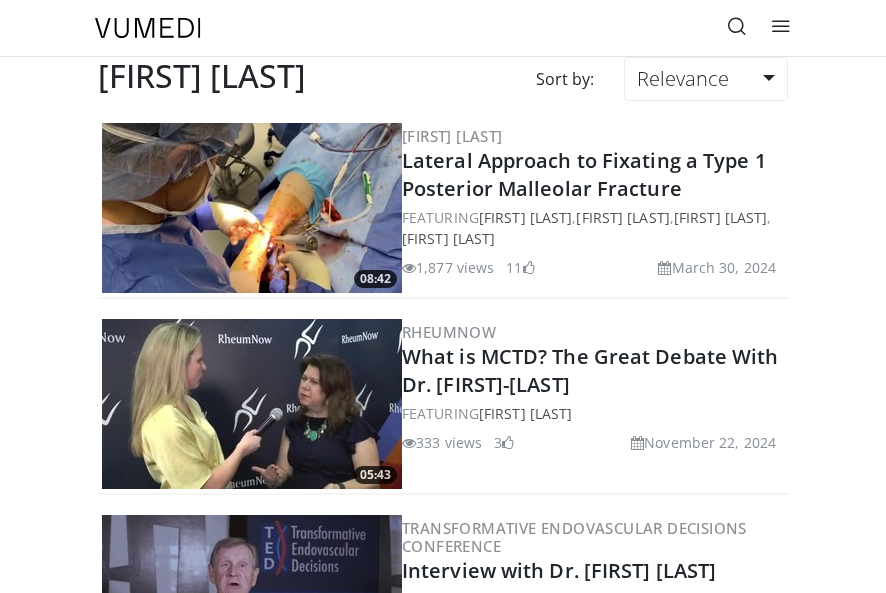 scroll, scrollTop: 0, scrollLeft: 0, axis: both 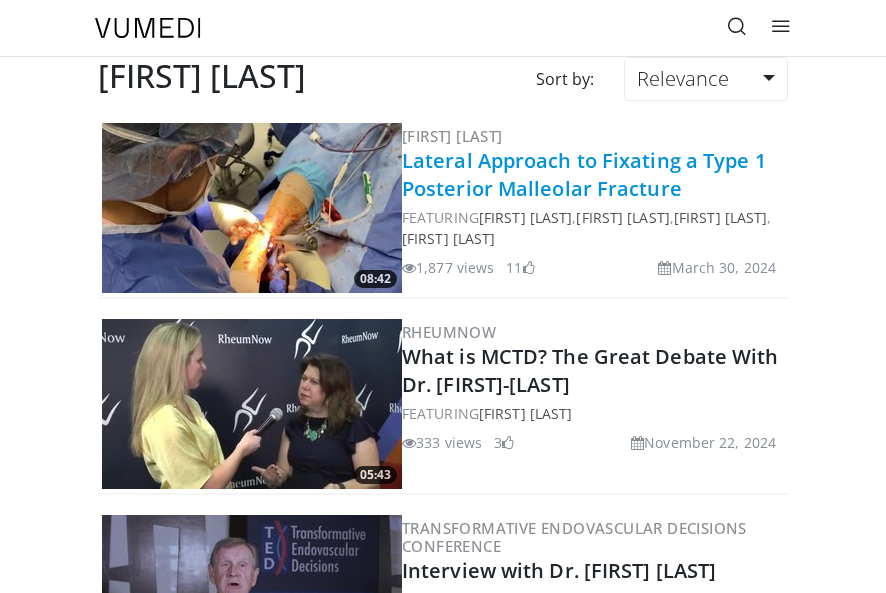 click on "Lateral Approach to Fixating a Type 1 Posterior Malleolar Fracture" at bounding box center [584, 174] 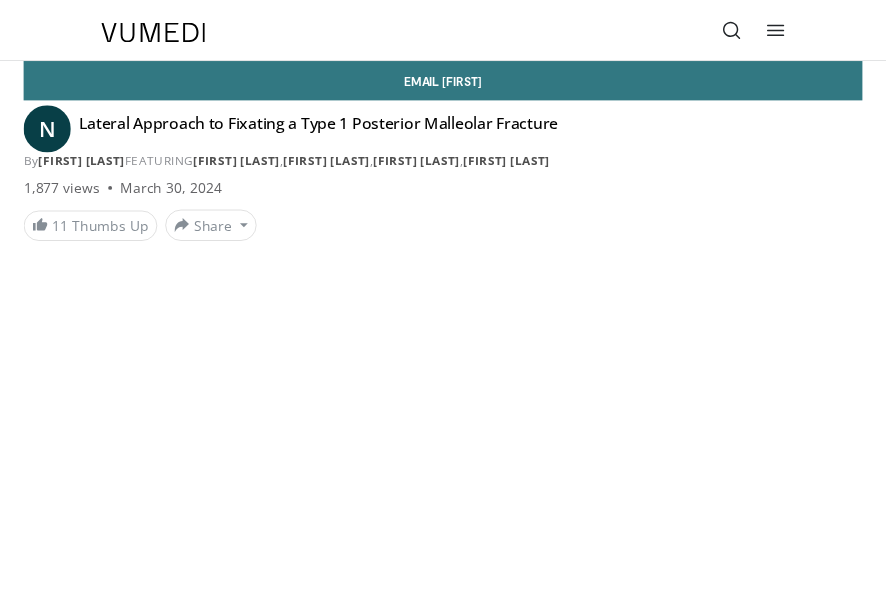 scroll, scrollTop: 0, scrollLeft: 0, axis: both 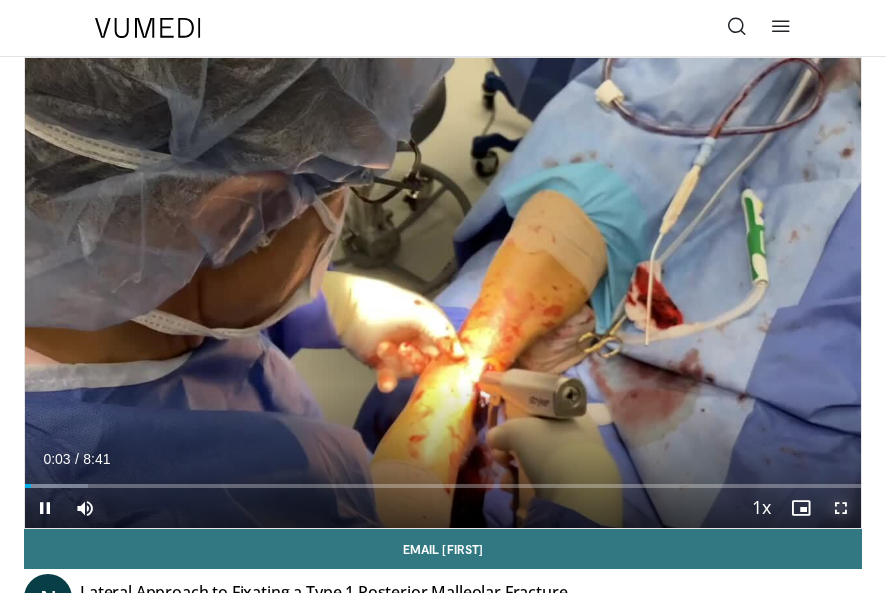 click at bounding box center (841, 508) 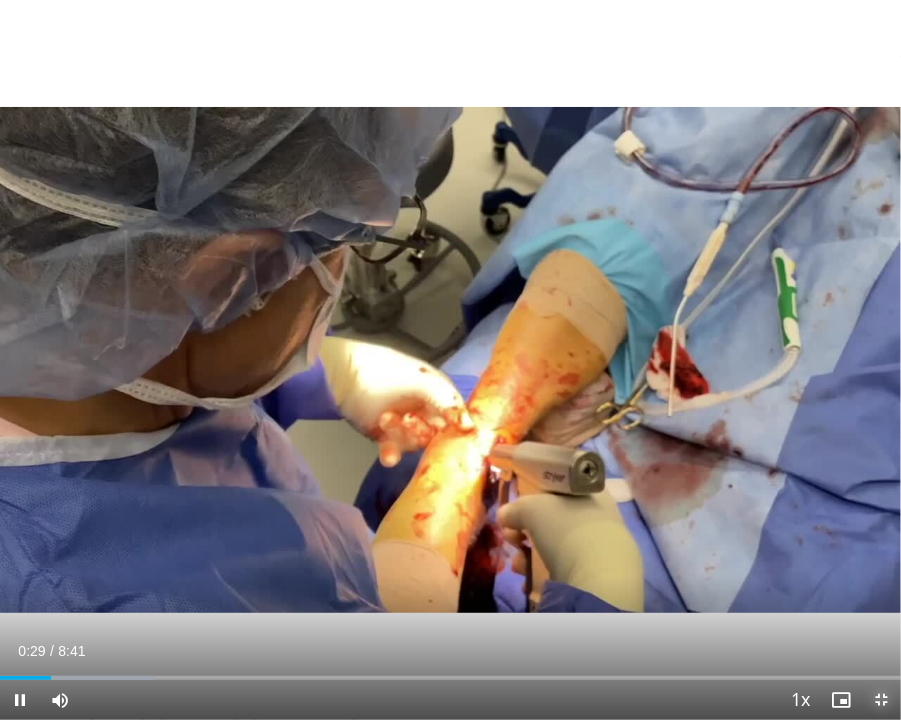 click at bounding box center (881, 700) 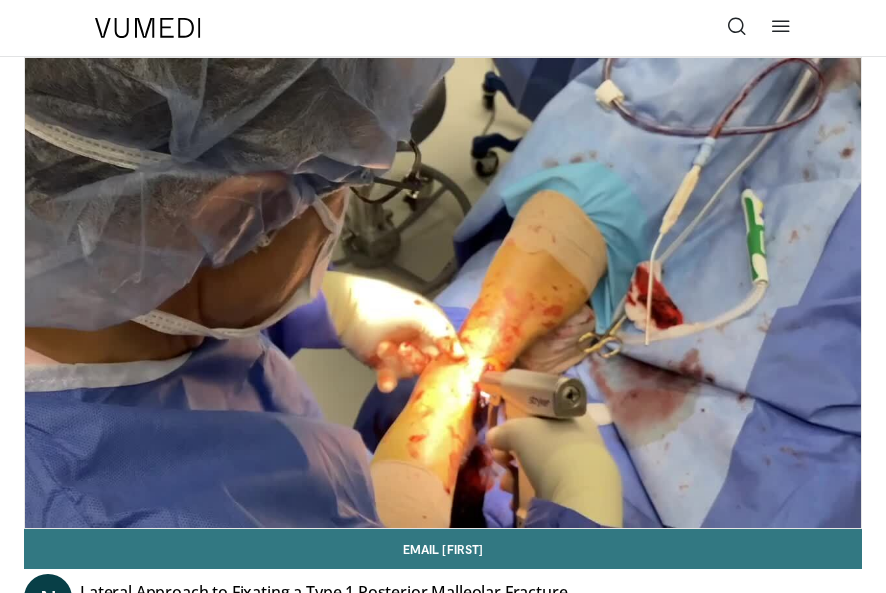click at bounding box center (781, 26) 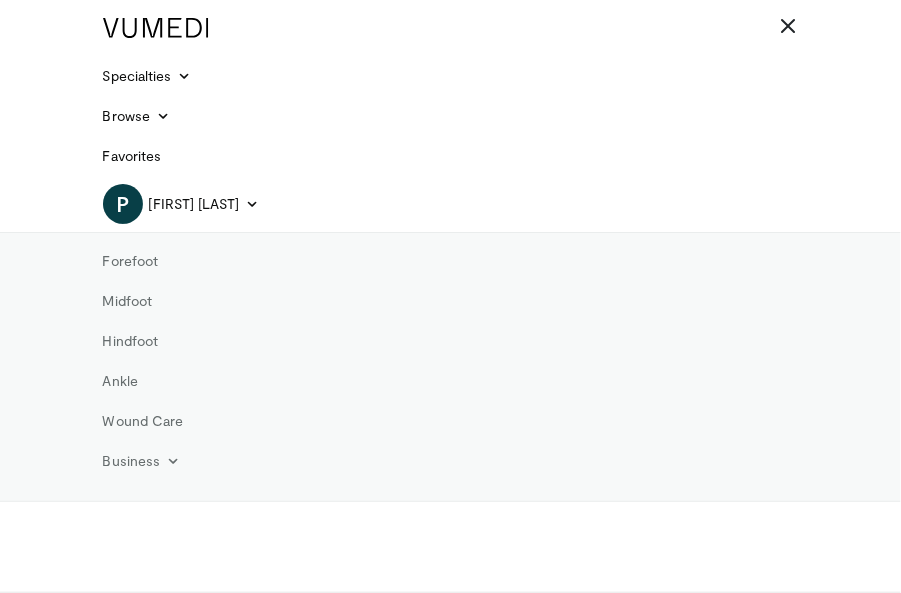 click at bounding box center (789, 26) 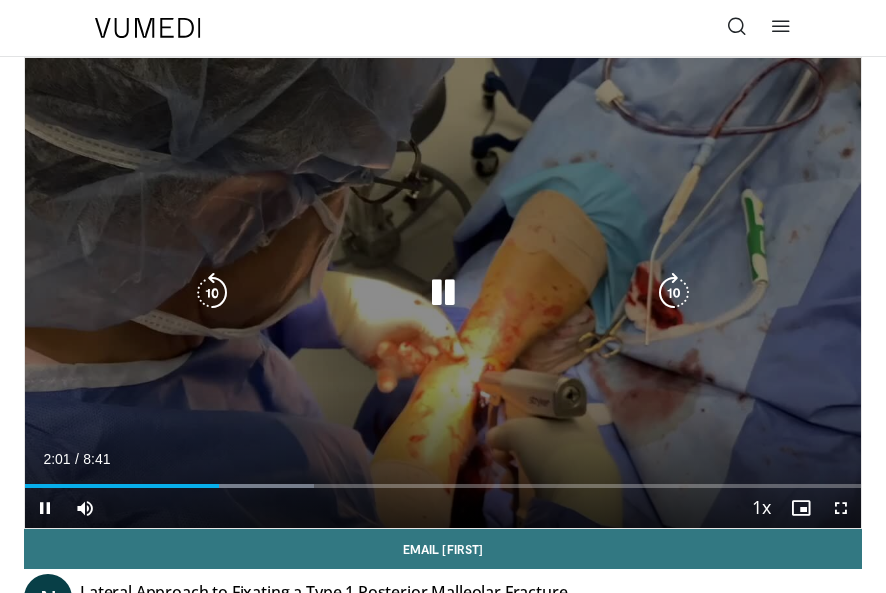 click at bounding box center [443, 293] 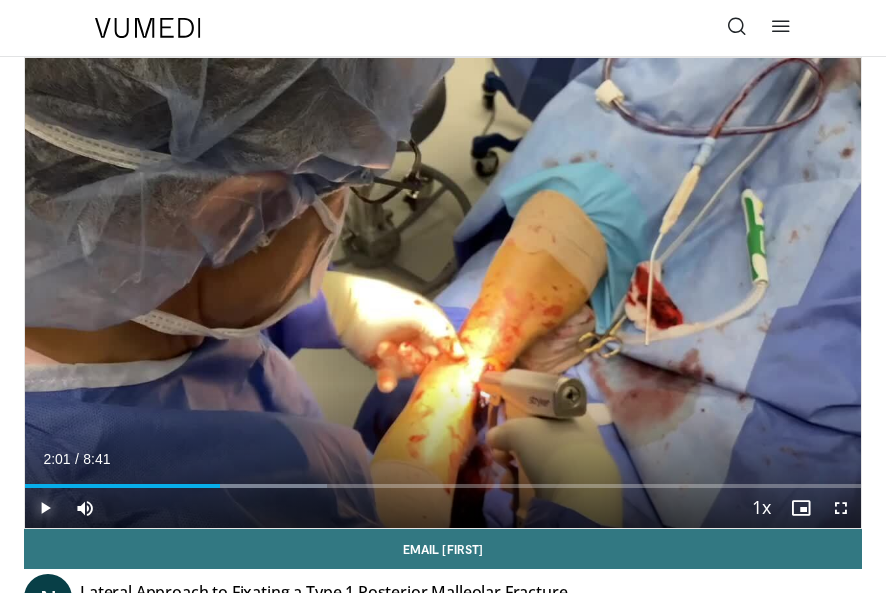 click at bounding box center (45, 508) 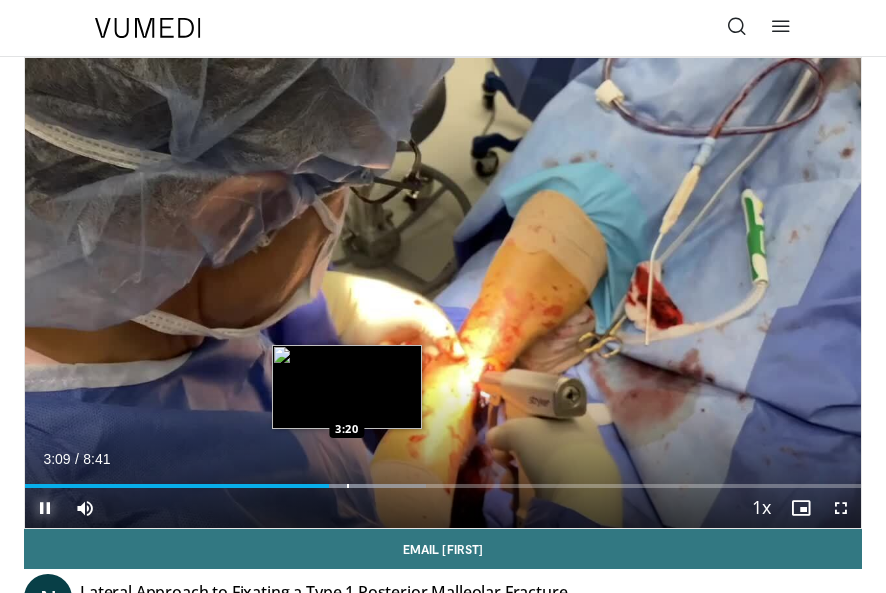 click on "Loaded :  47.97% 3:09 3:20" at bounding box center [443, 478] 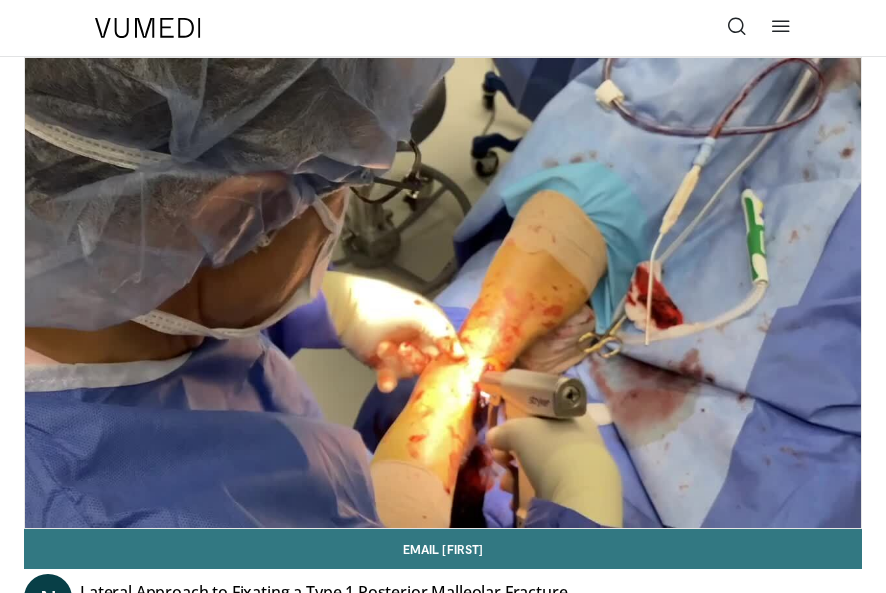 click at bounding box center (781, 26) 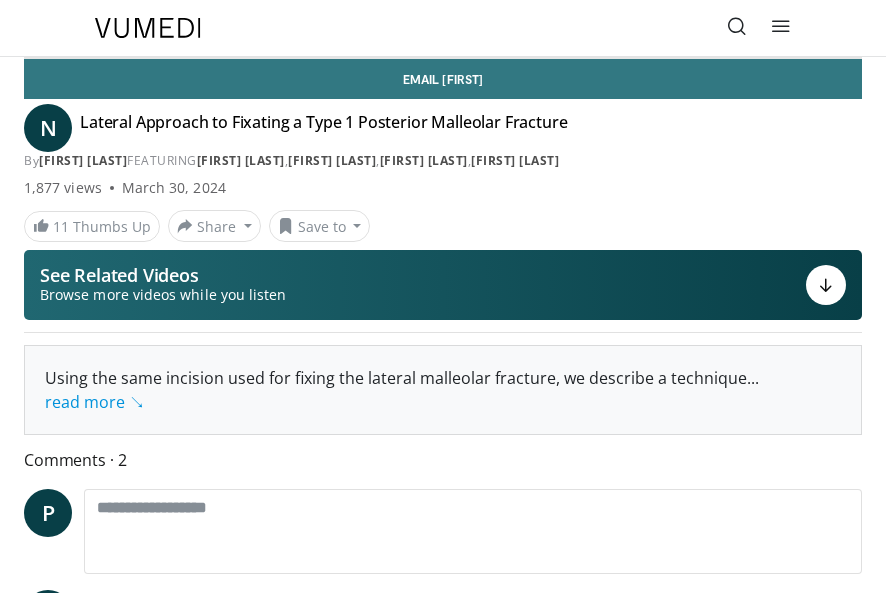 scroll, scrollTop: 0, scrollLeft: 0, axis: both 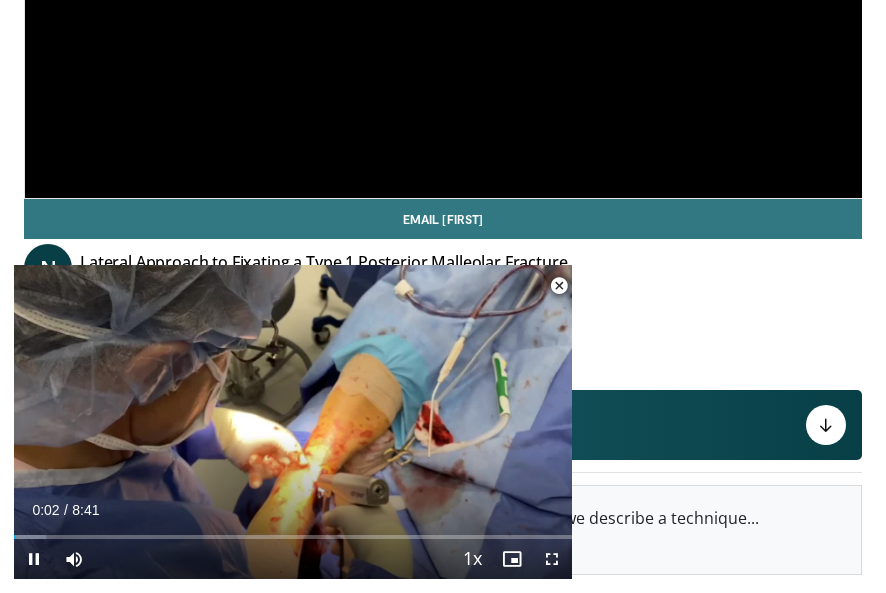 click at bounding box center [559, 286] 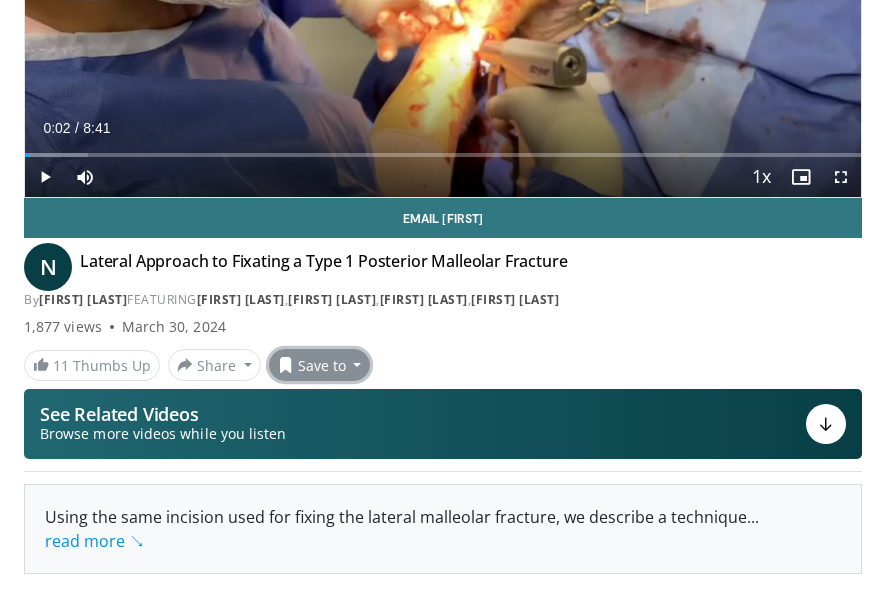 click on "Save to" at bounding box center (320, 365) 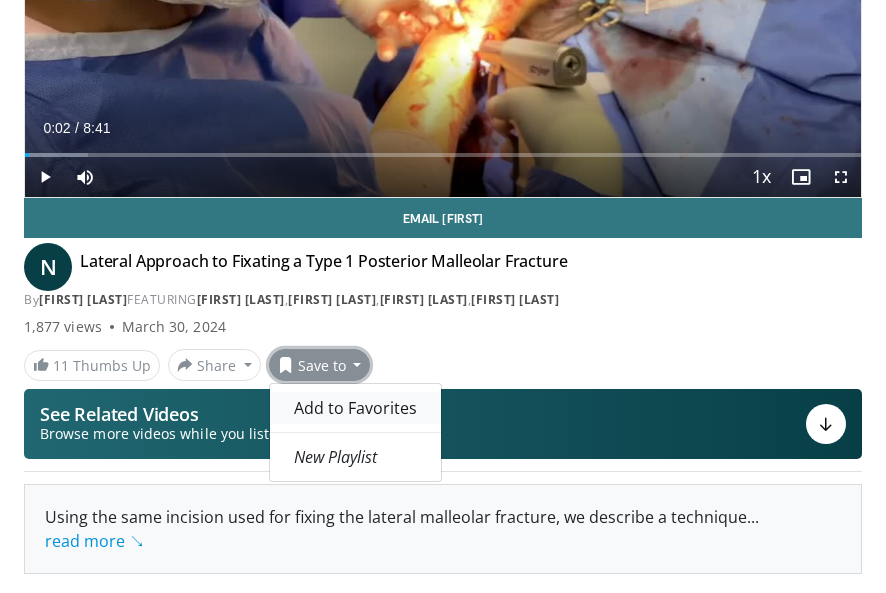 click on "Add to Favorites" at bounding box center [355, 408] 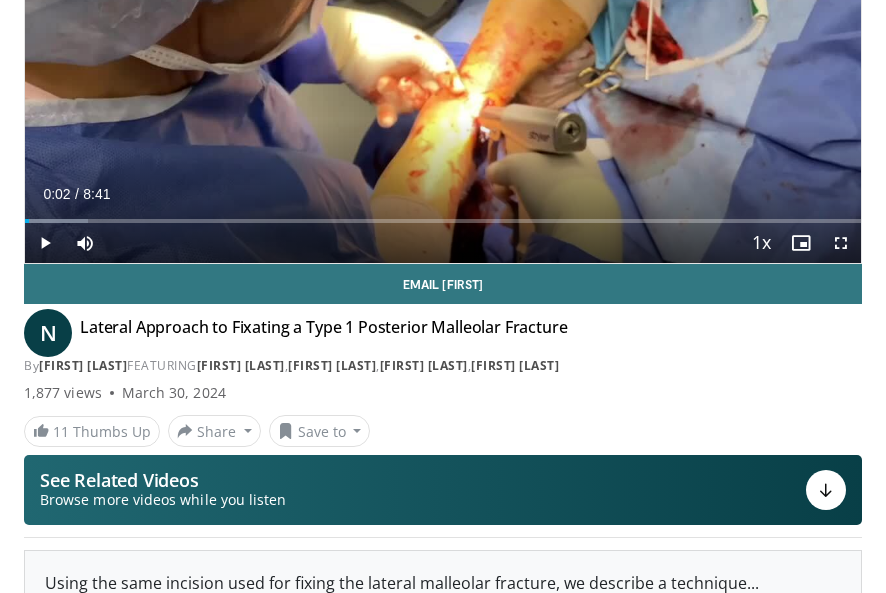 scroll, scrollTop: 396, scrollLeft: 0, axis: vertical 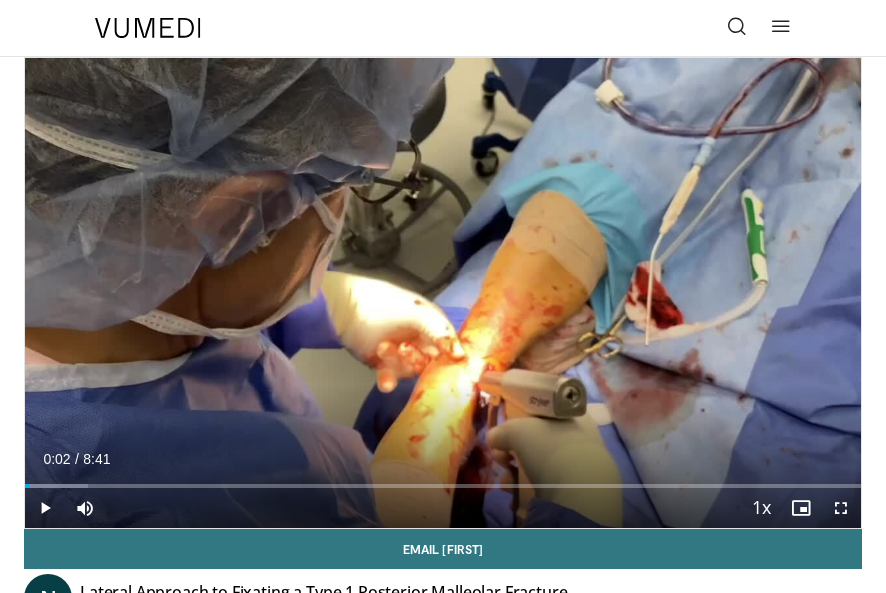 click at bounding box center [781, 26] 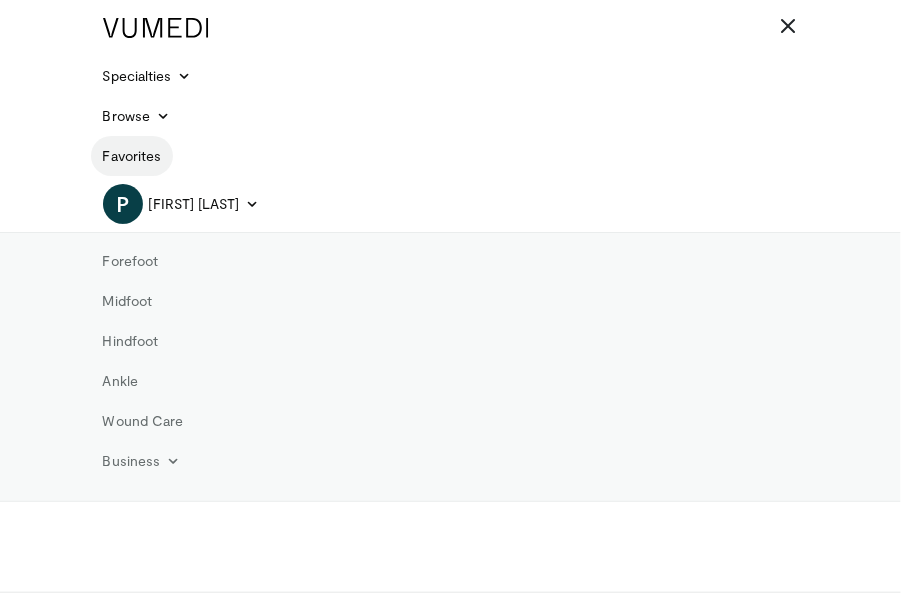 click on "Favorites" at bounding box center (132, 156) 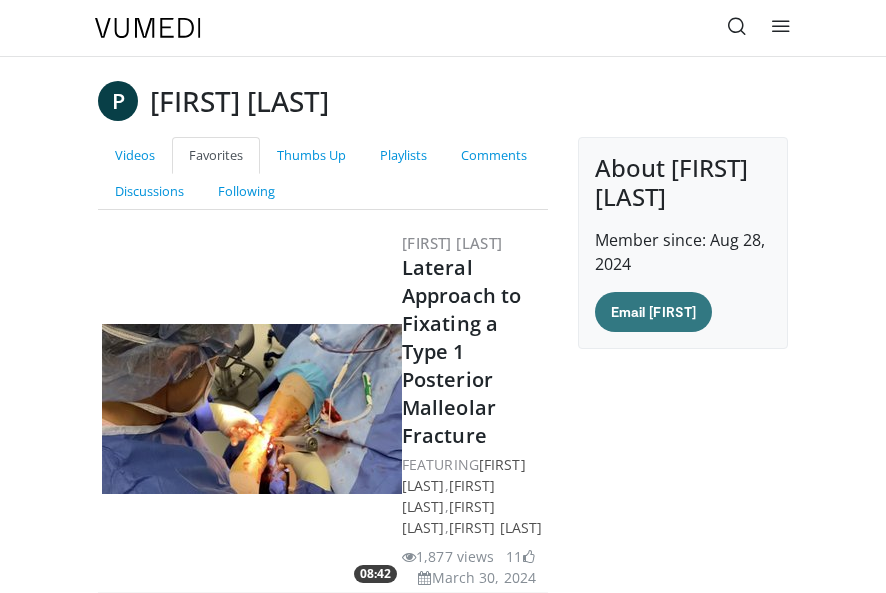 scroll, scrollTop: 0, scrollLeft: 0, axis: both 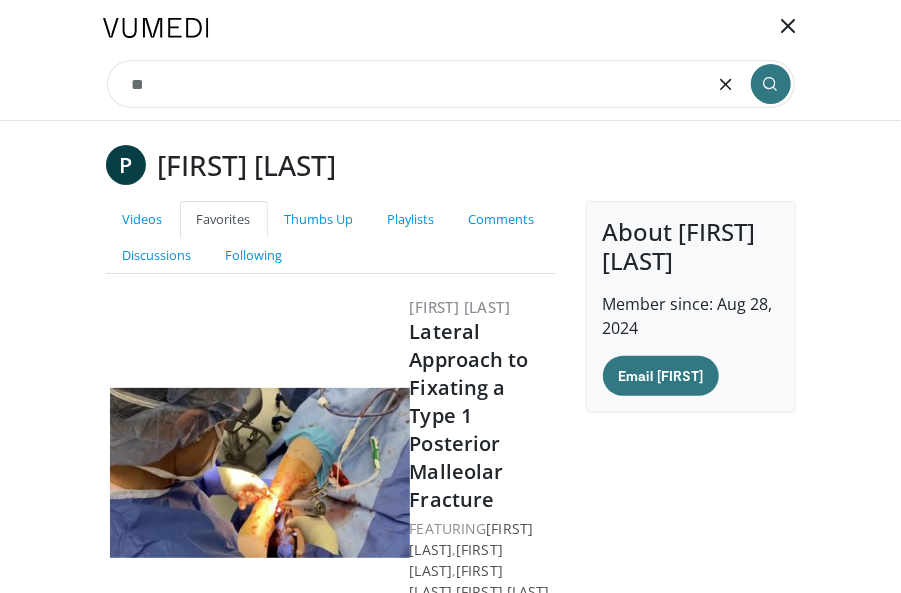 type on "*" 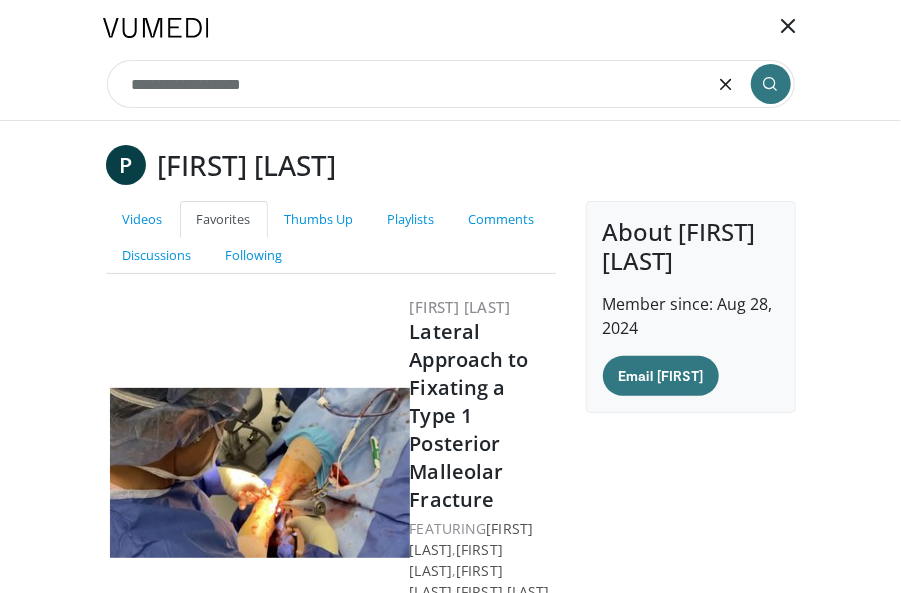 type on "**********" 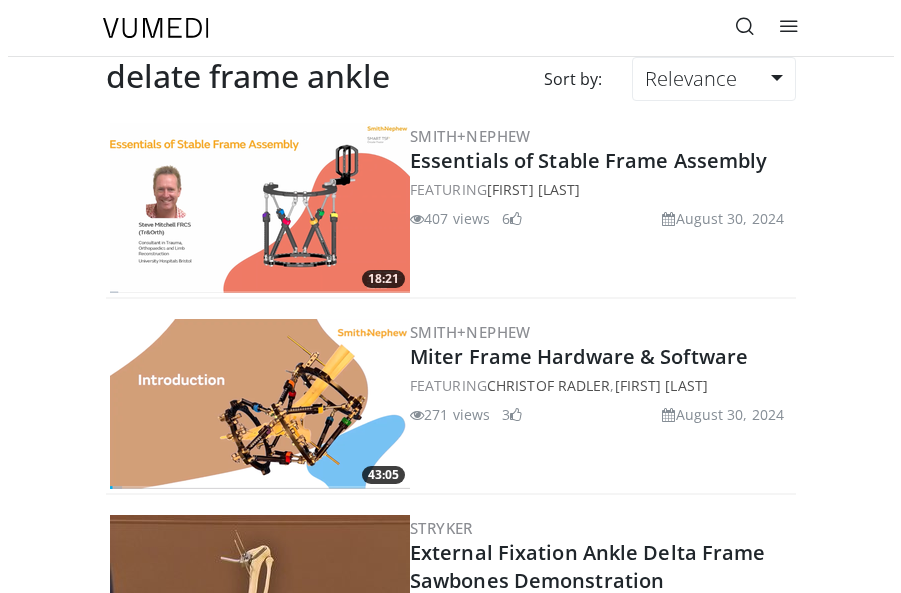 scroll, scrollTop: 0, scrollLeft: 0, axis: both 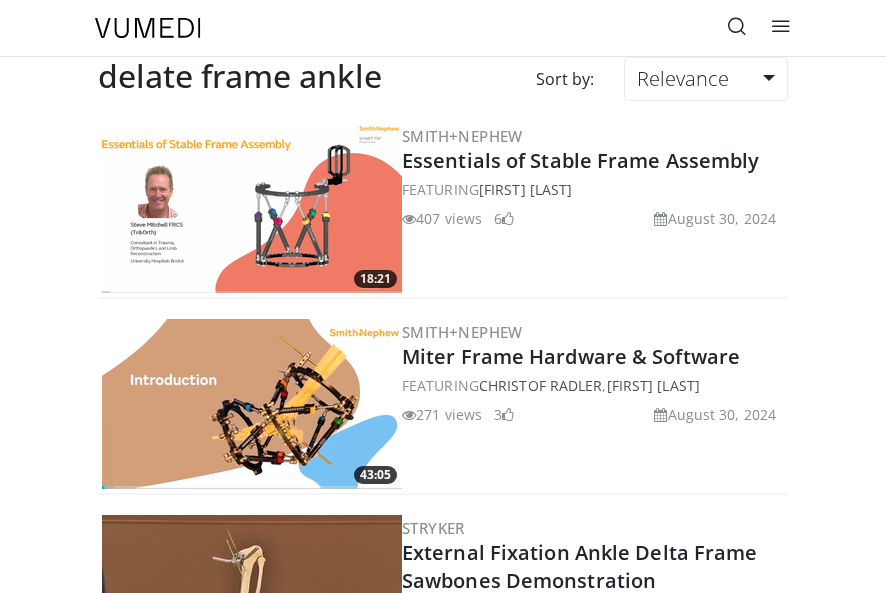 click at bounding box center [737, 26] 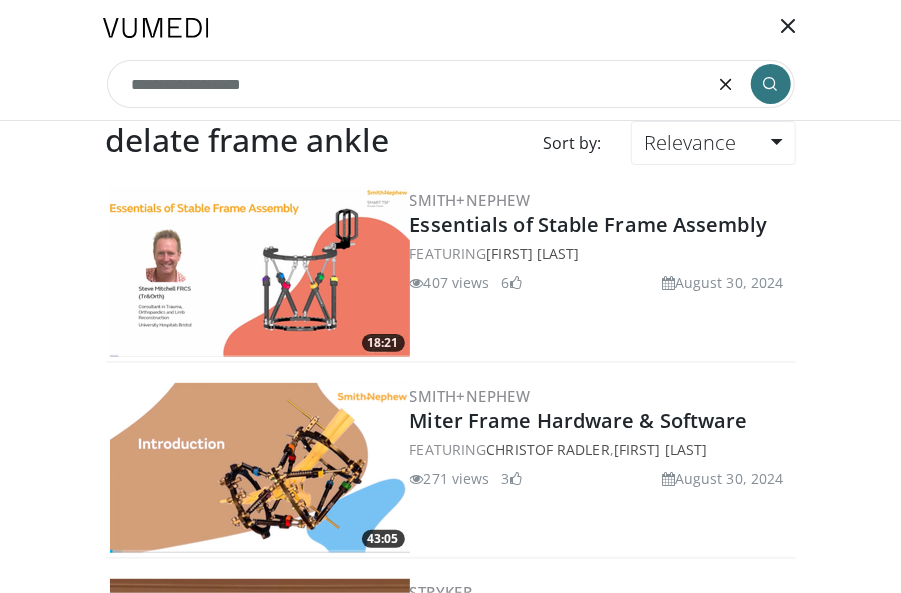 click on "**********" at bounding box center [451, 84] 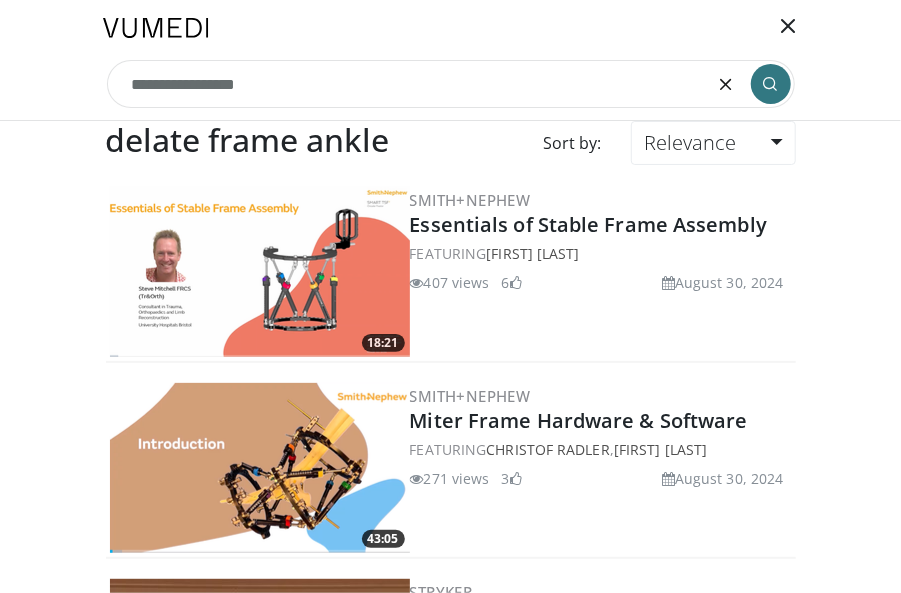 type on "**********" 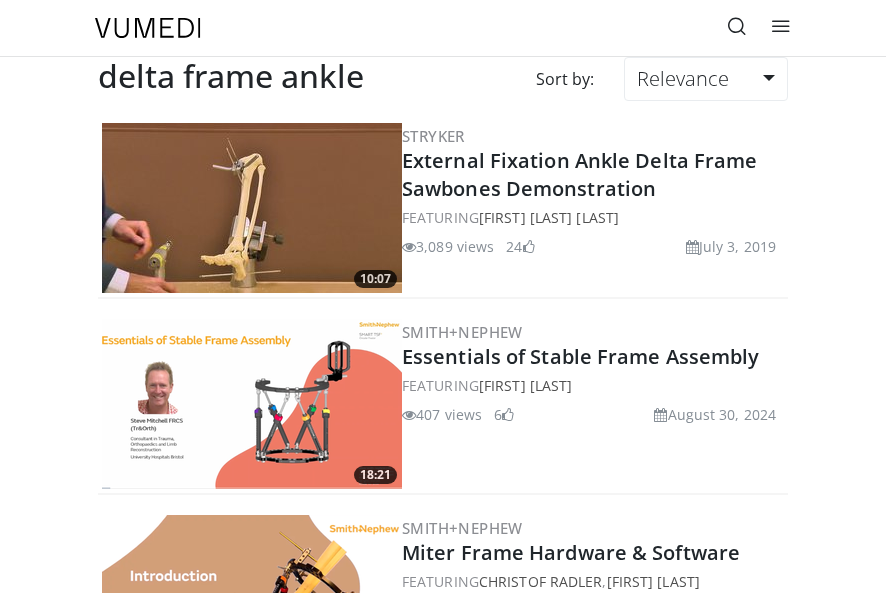 scroll, scrollTop: 0, scrollLeft: 0, axis: both 